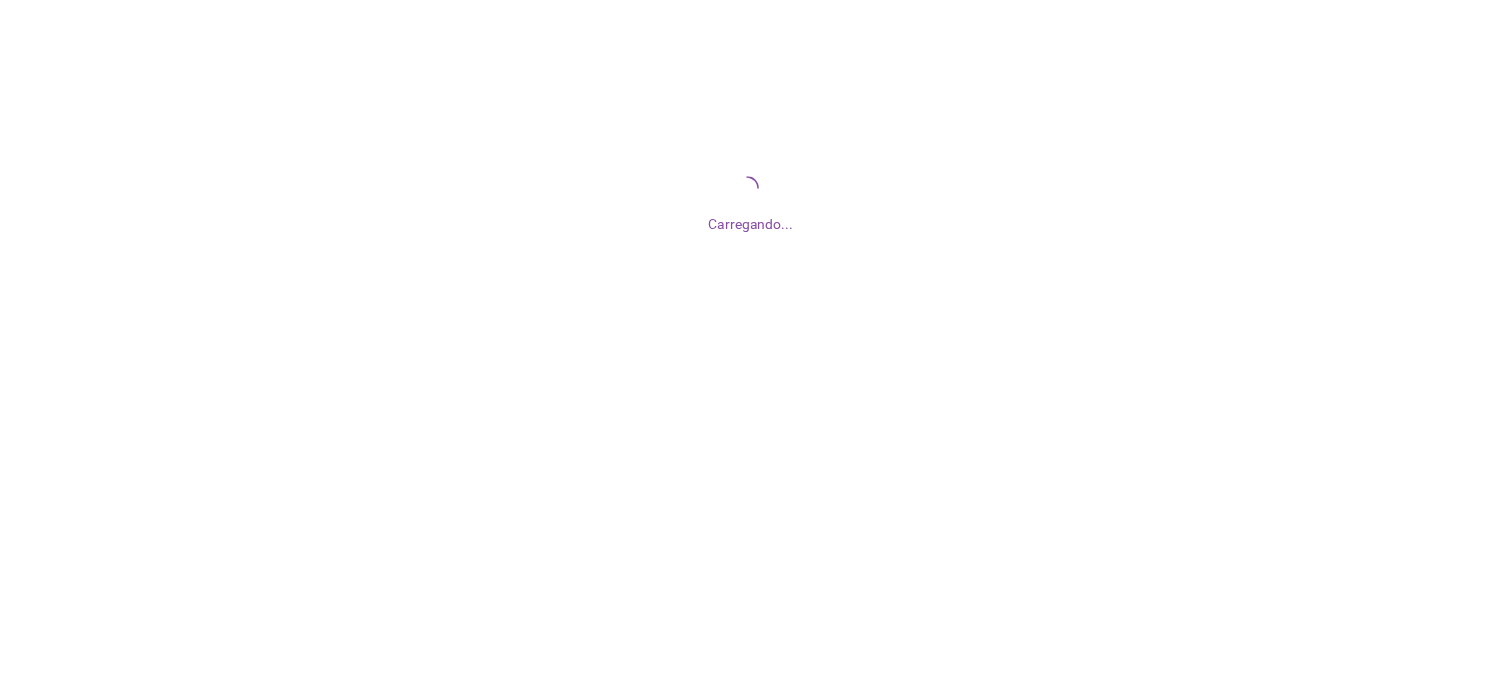 scroll, scrollTop: 0, scrollLeft: 0, axis: both 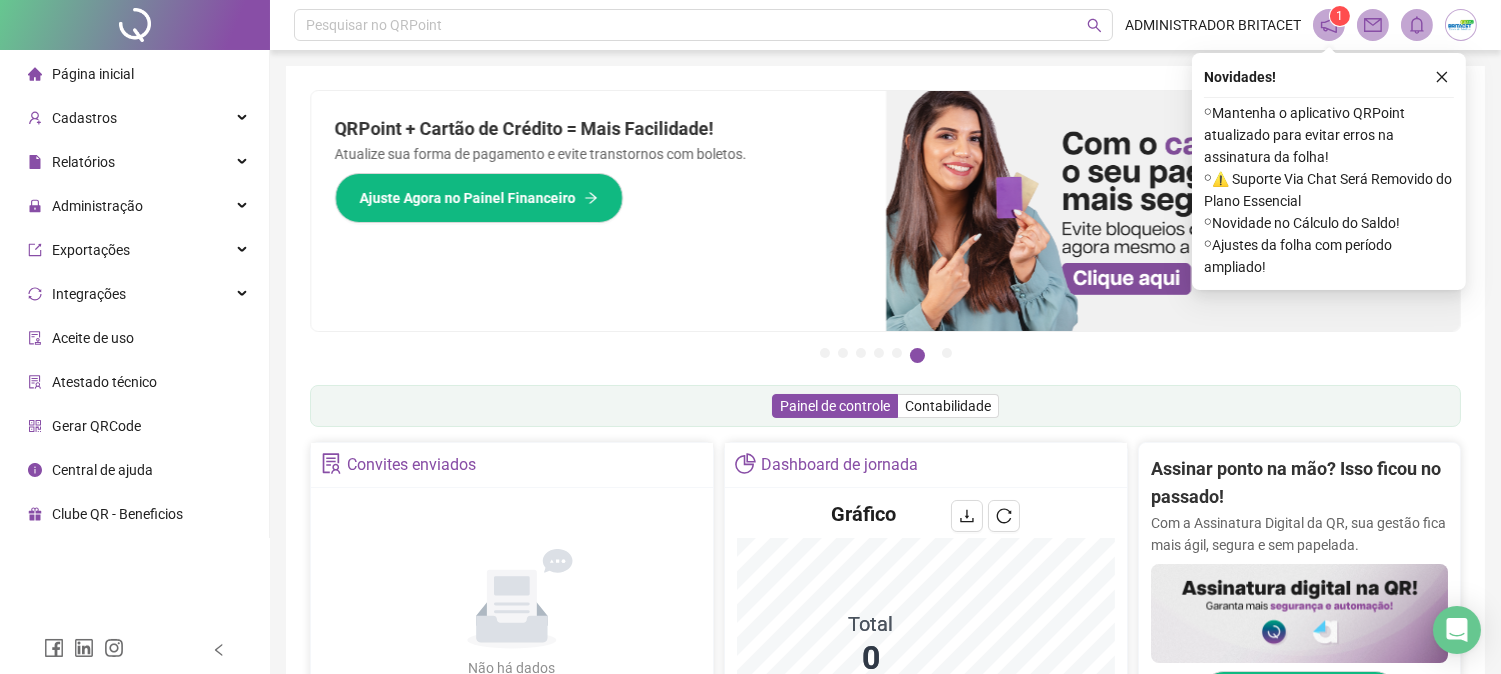 click on "Página inicial" at bounding box center [93, 74] 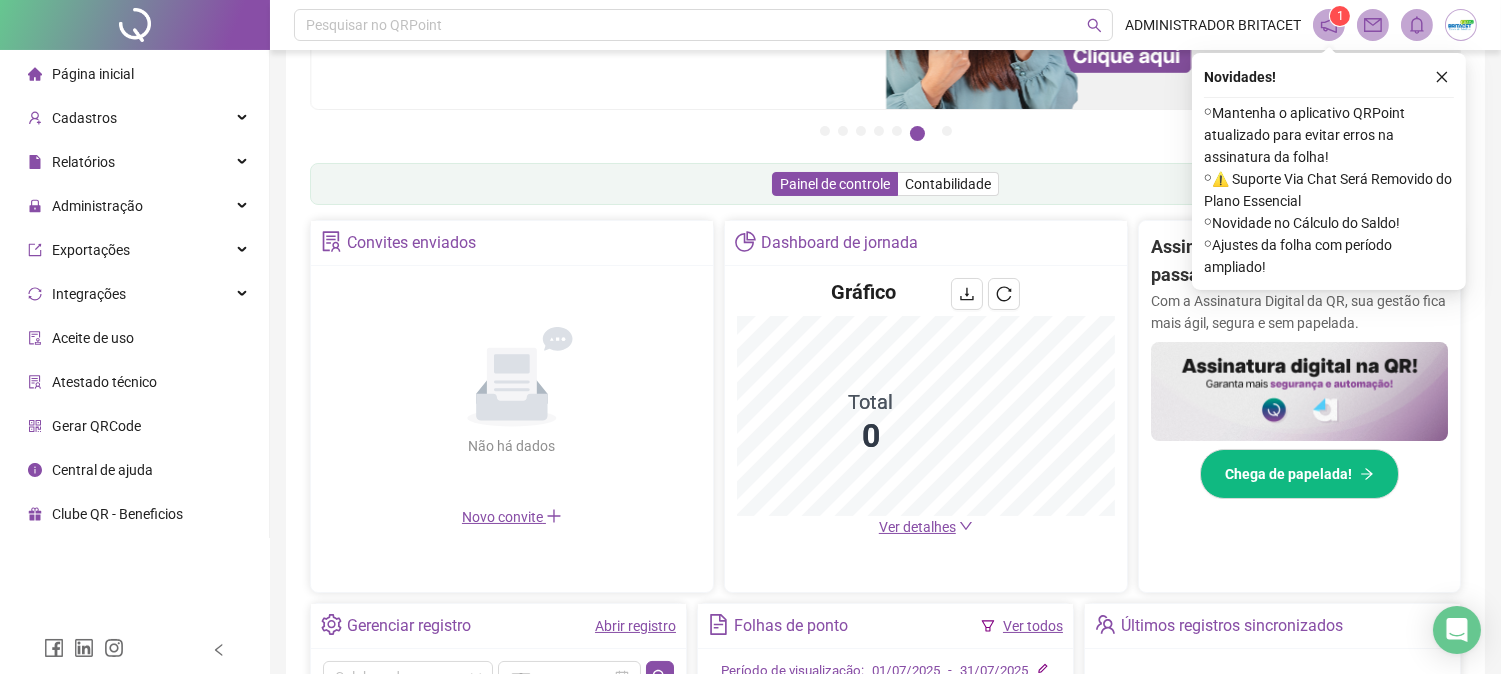 click on "Ver detalhes" at bounding box center [917, 527] 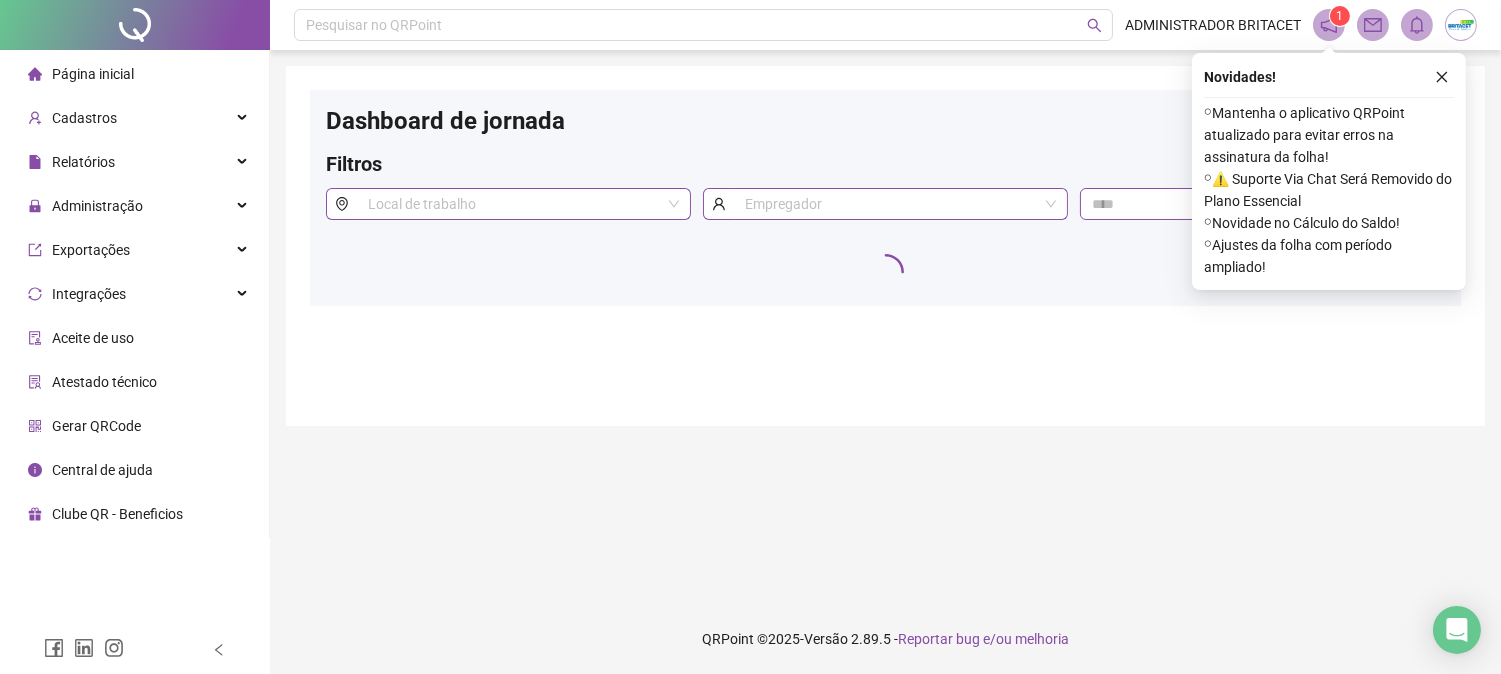 scroll, scrollTop: 0, scrollLeft: 0, axis: both 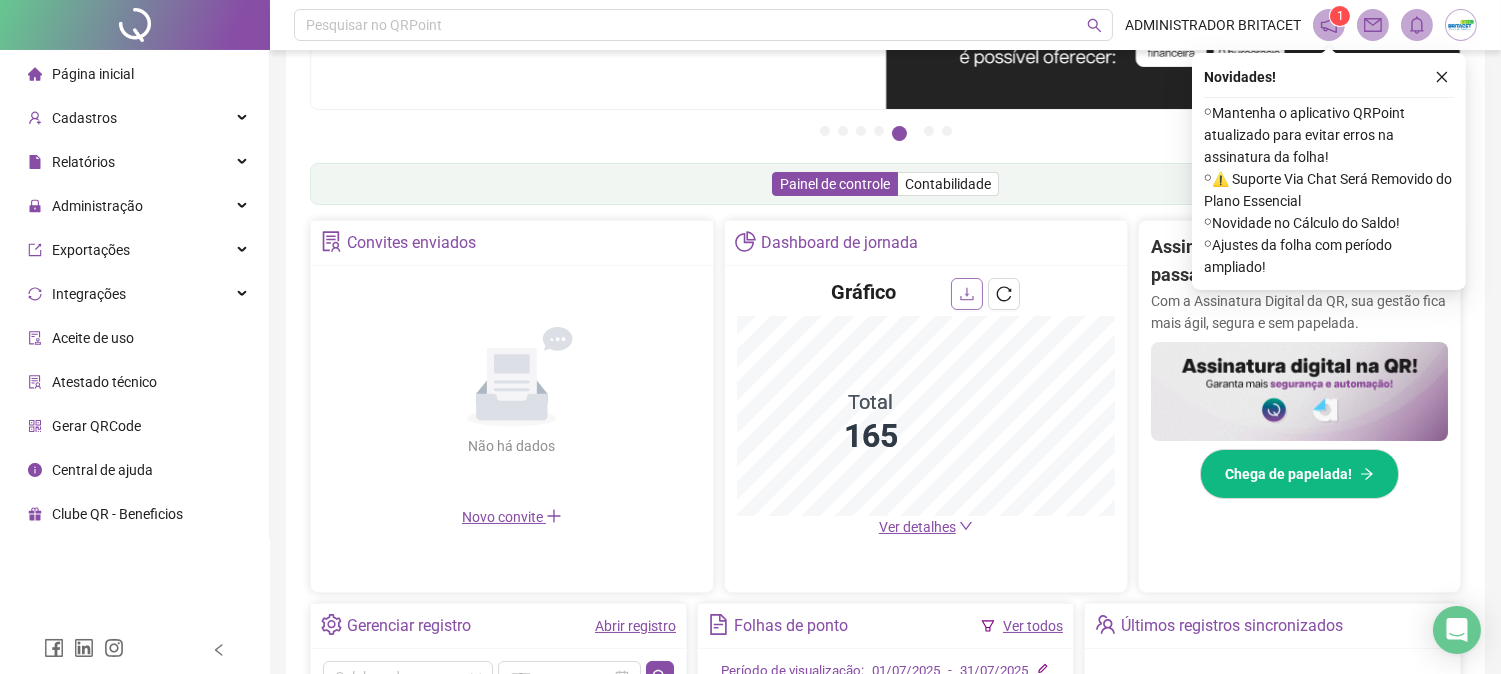 click at bounding box center [967, 294] 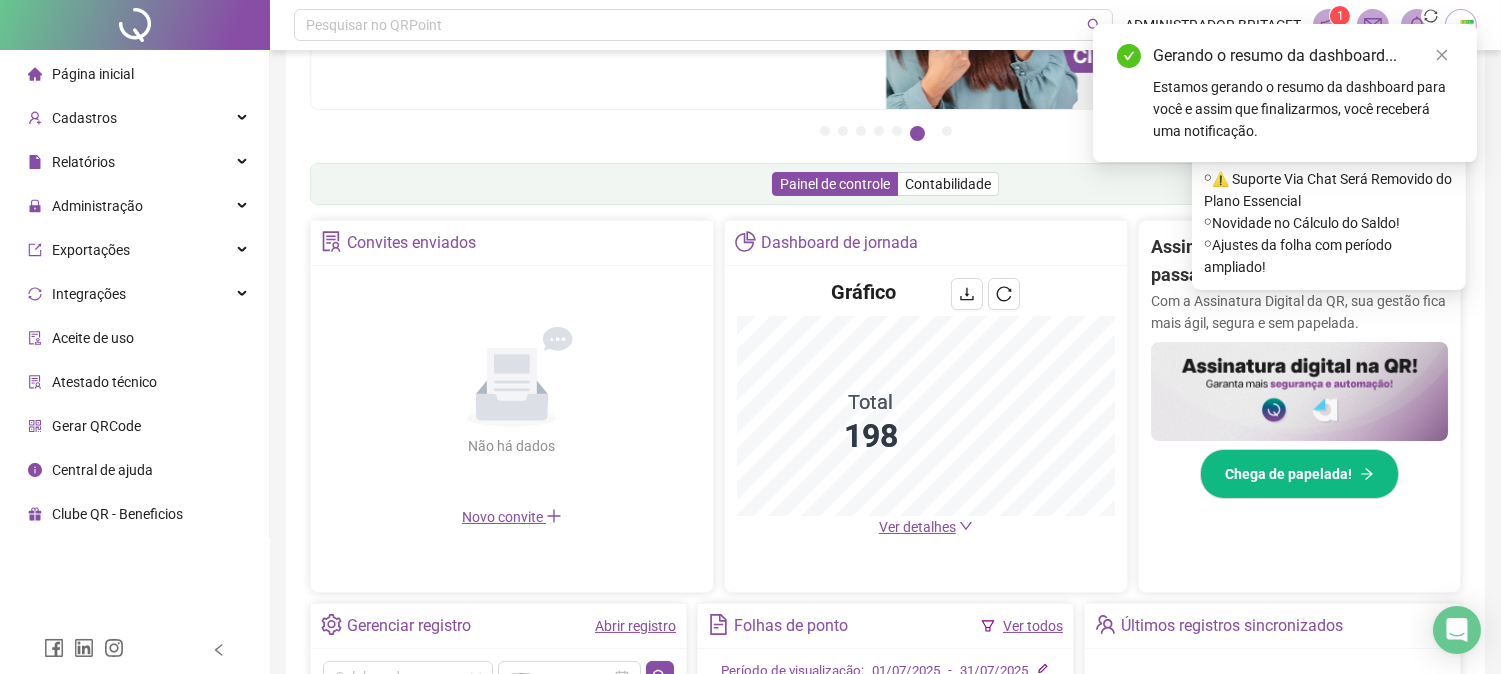 drag, startPoint x: 1442, startPoint y: 62, endPoint x: 1424, endPoint y: 62, distance: 18 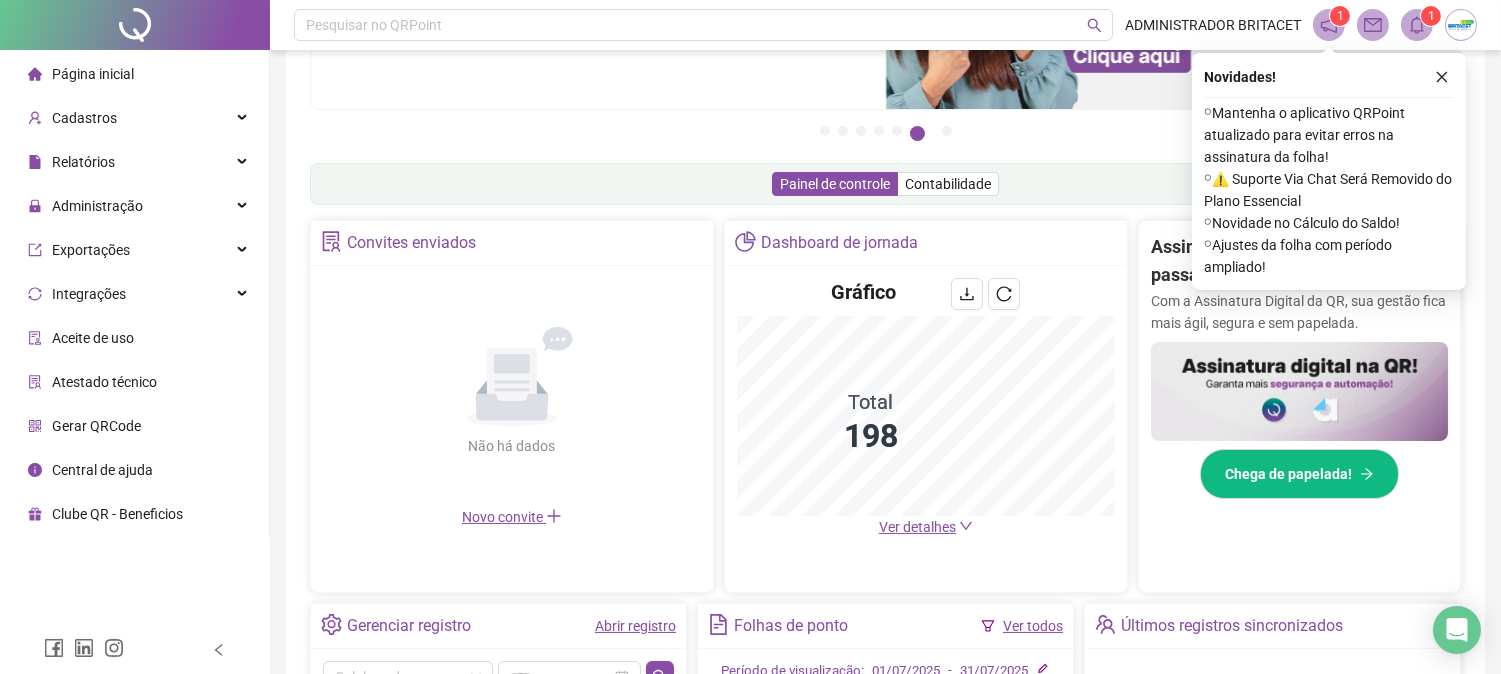 drag, startPoint x: 1448, startPoint y: 77, endPoint x: 1434, endPoint y: 46, distance: 34.0147 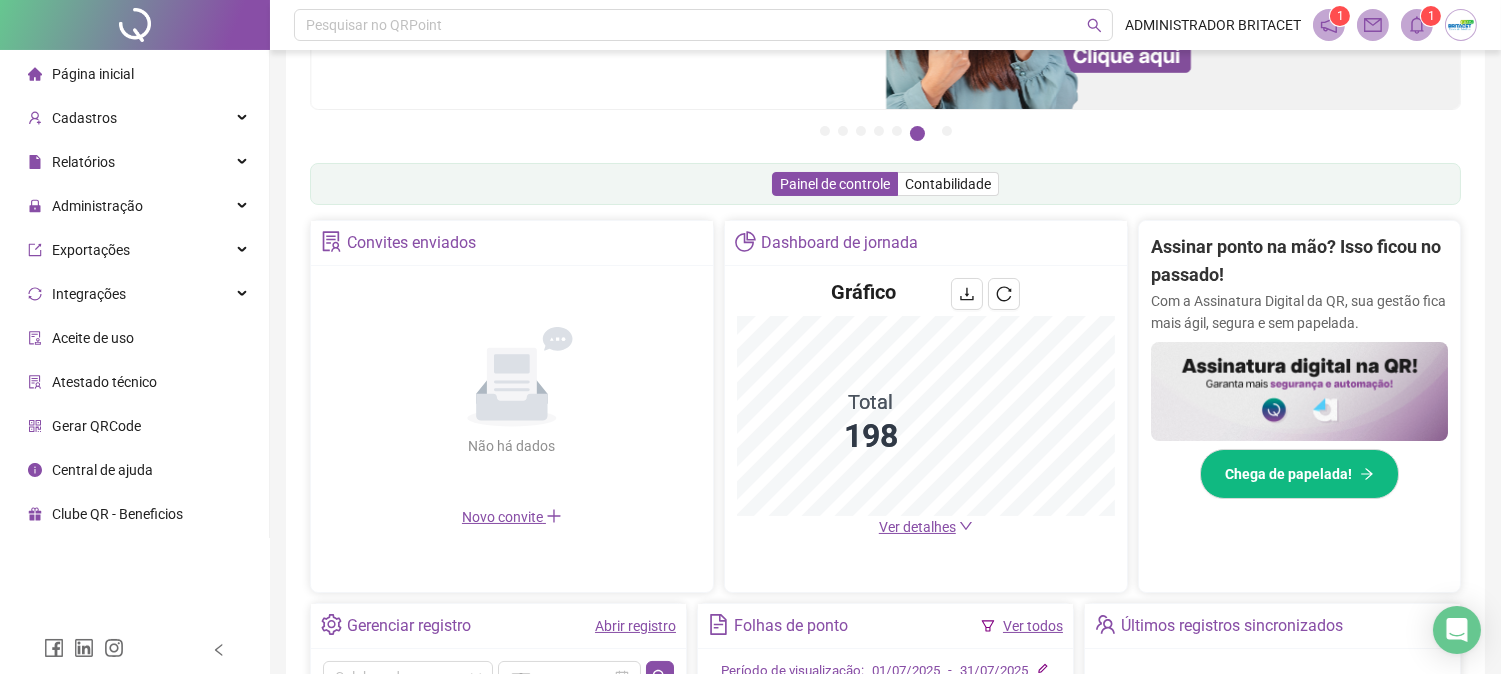 click at bounding box center (1417, 25) 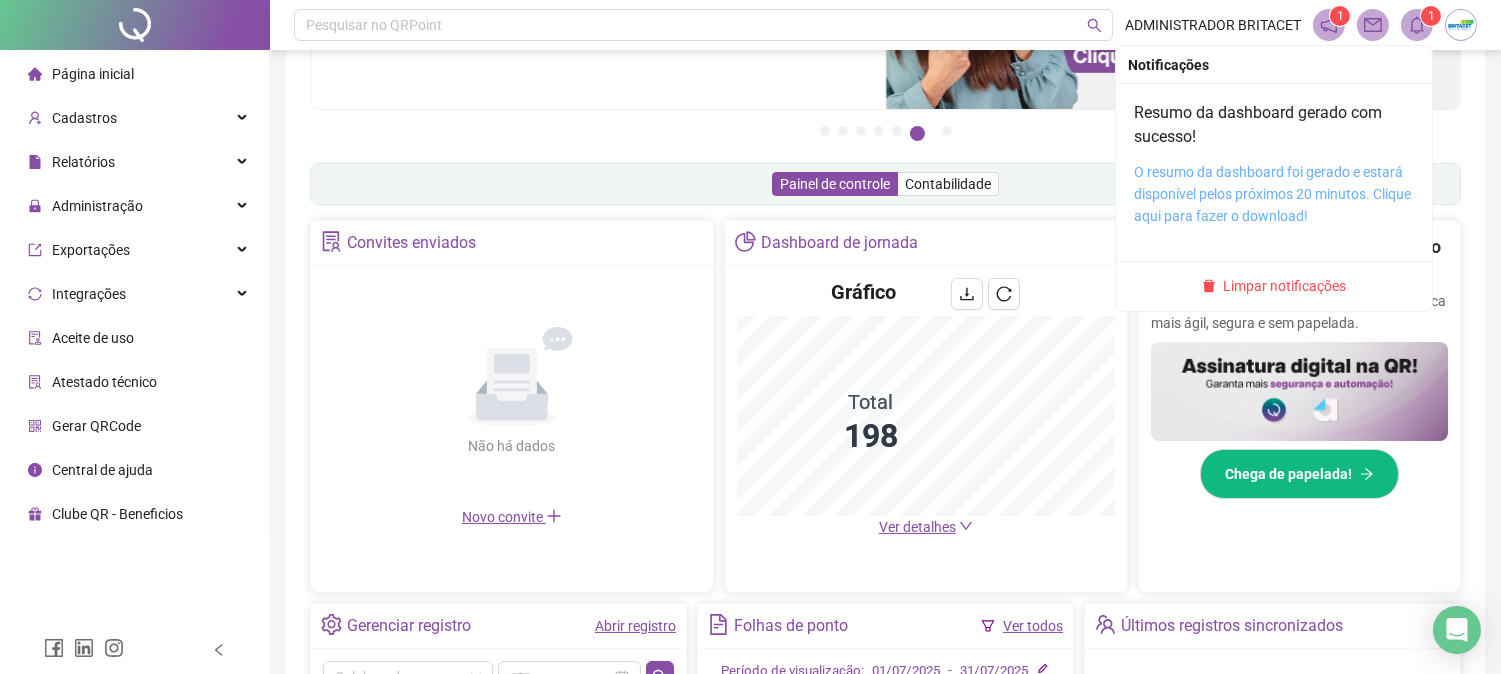 click on "O resumo da dashboard foi gerado e estará disponível pelos próximos 20 minutos.
Clique aqui para fazer o download!" at bounding box center (1272, 194) 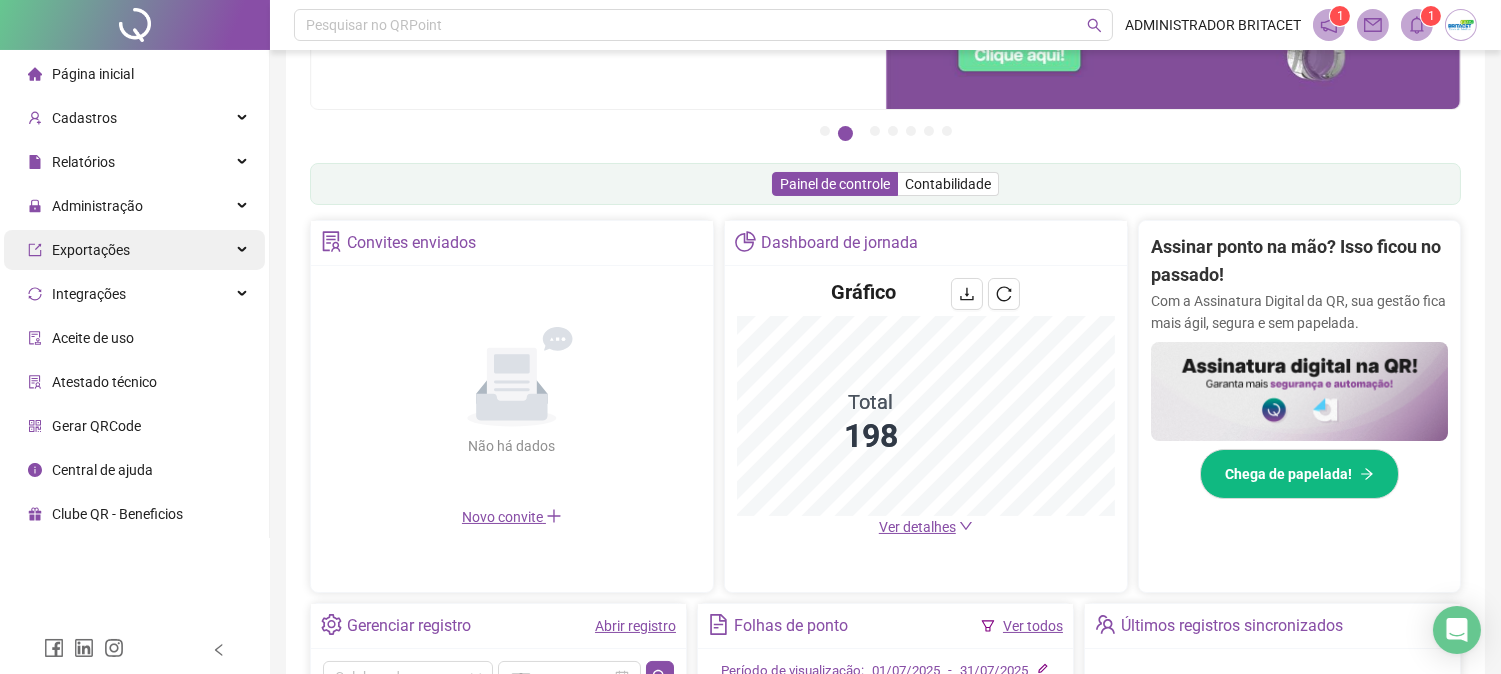 drag, startPoint x: 144, startPoint y: 215, endPoint x: 140, endPoint y: 258, distance: 43.185646 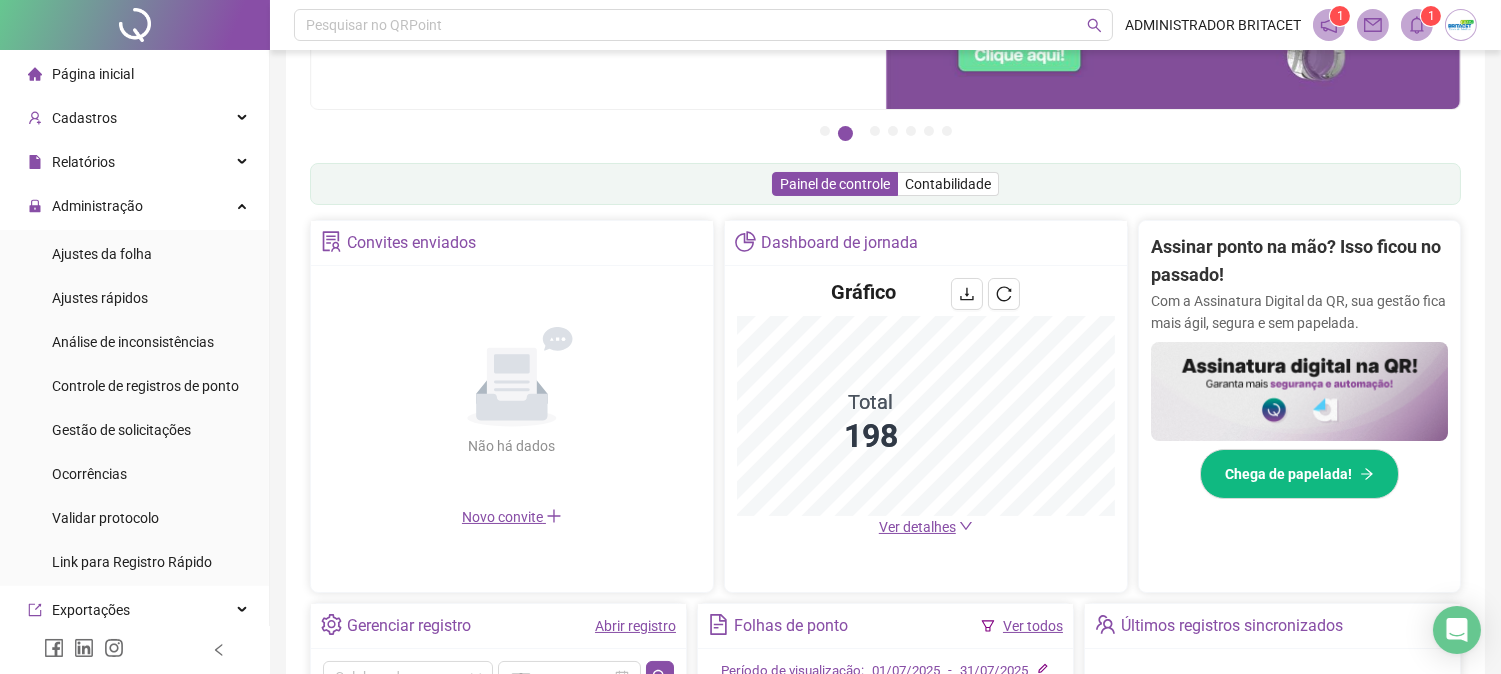 drag, startPoint x: 147, startPoint y: 431, endPoint x: 0, endPoint y: 64, distance: 395.34543 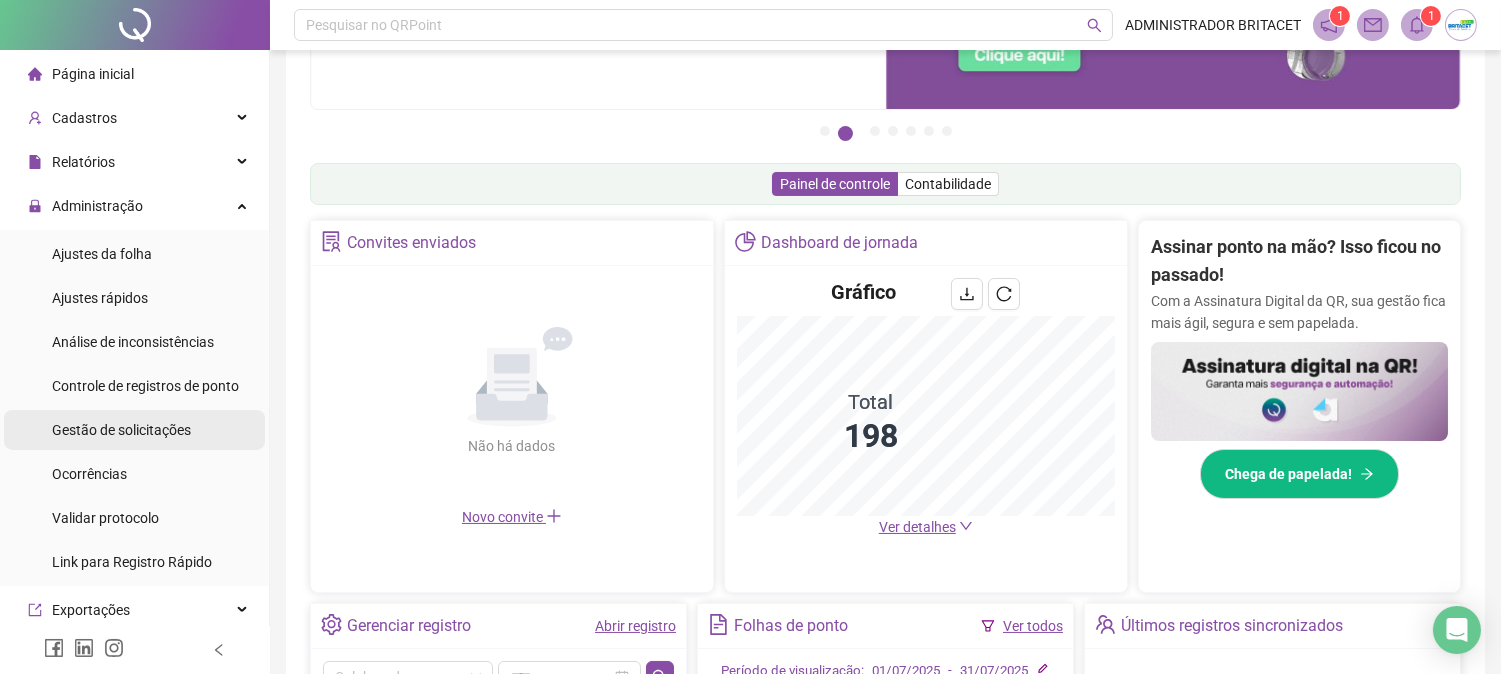 click on "Gestão de solicitações" at bounding box center (134, 430) 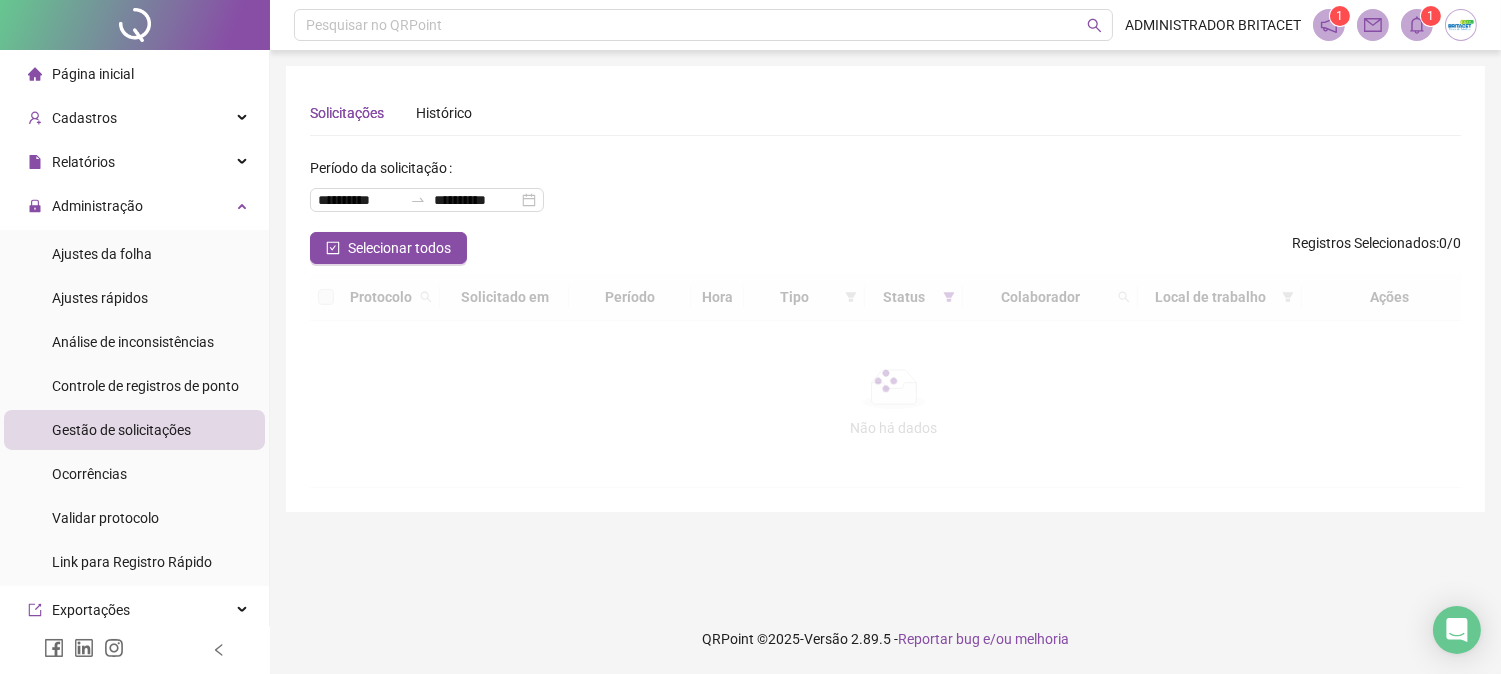 scroll, scrollTop: 0, scrollLeft: 0, axis: both 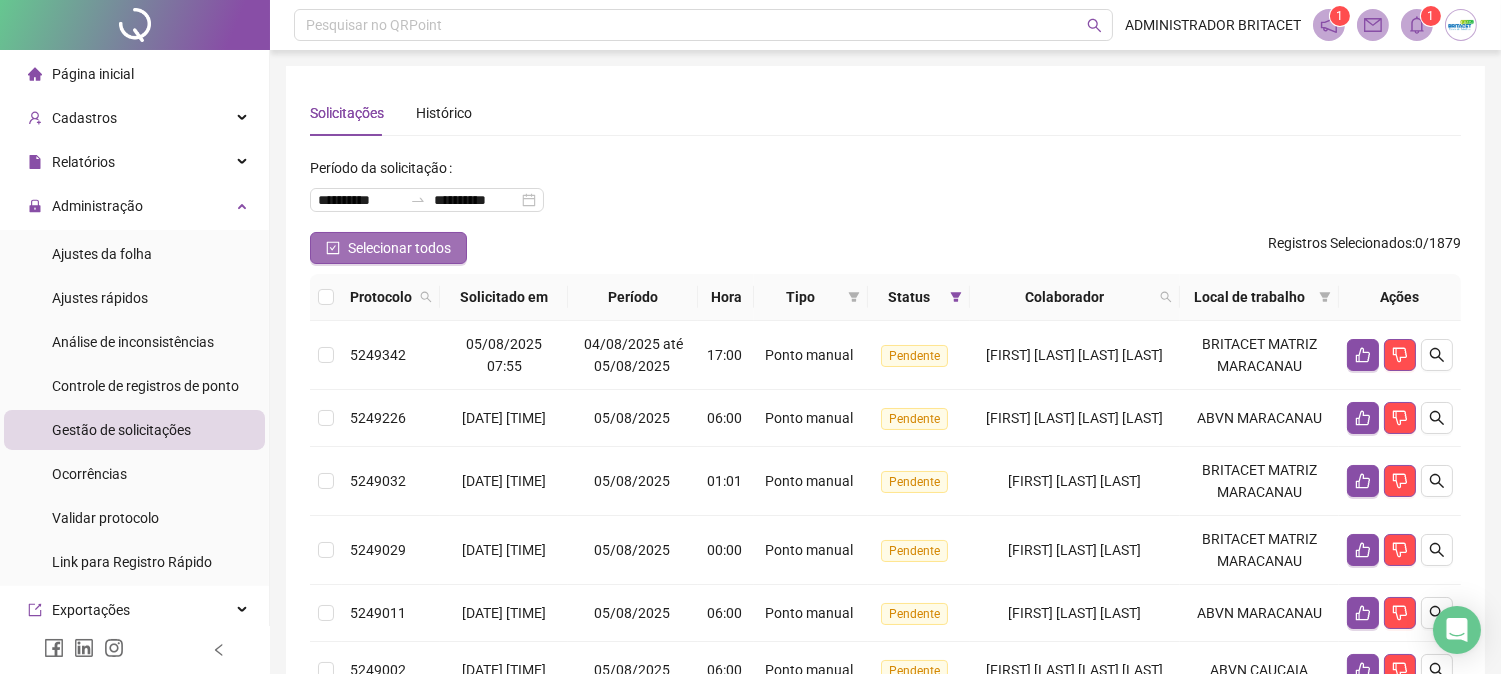 click on "Selecionar todos" at bounding box center (399, 248) 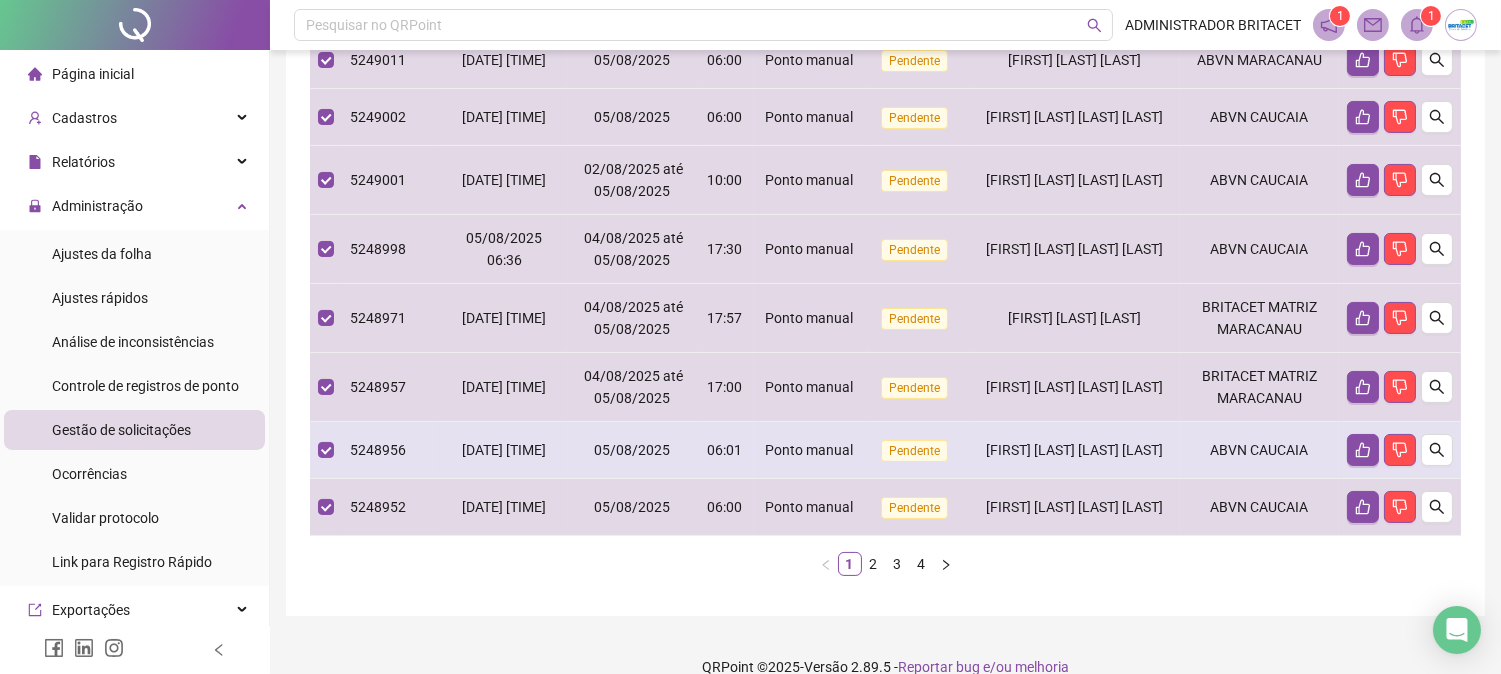 scroll, scrollTop: 643, scrollLeft: 0, axis: vertical 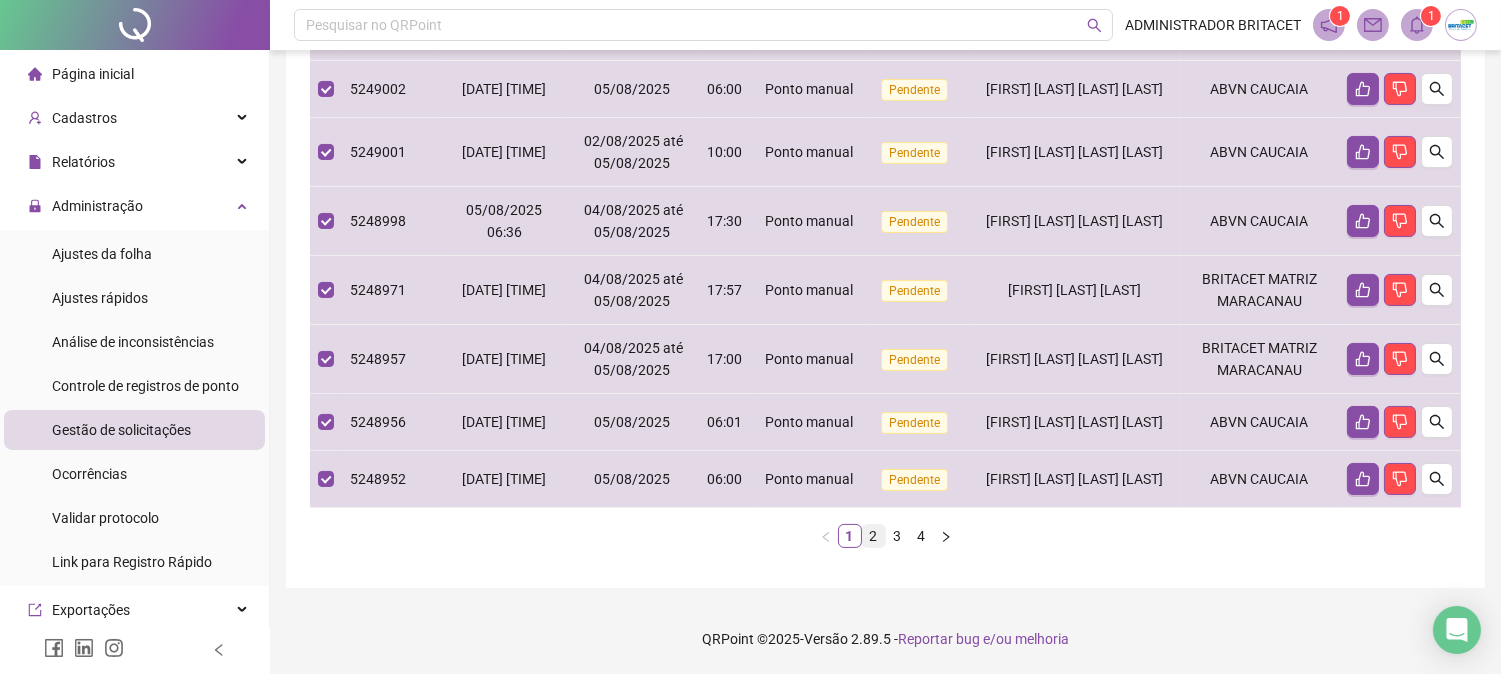 click on "2" at bounding box center (874, 536) 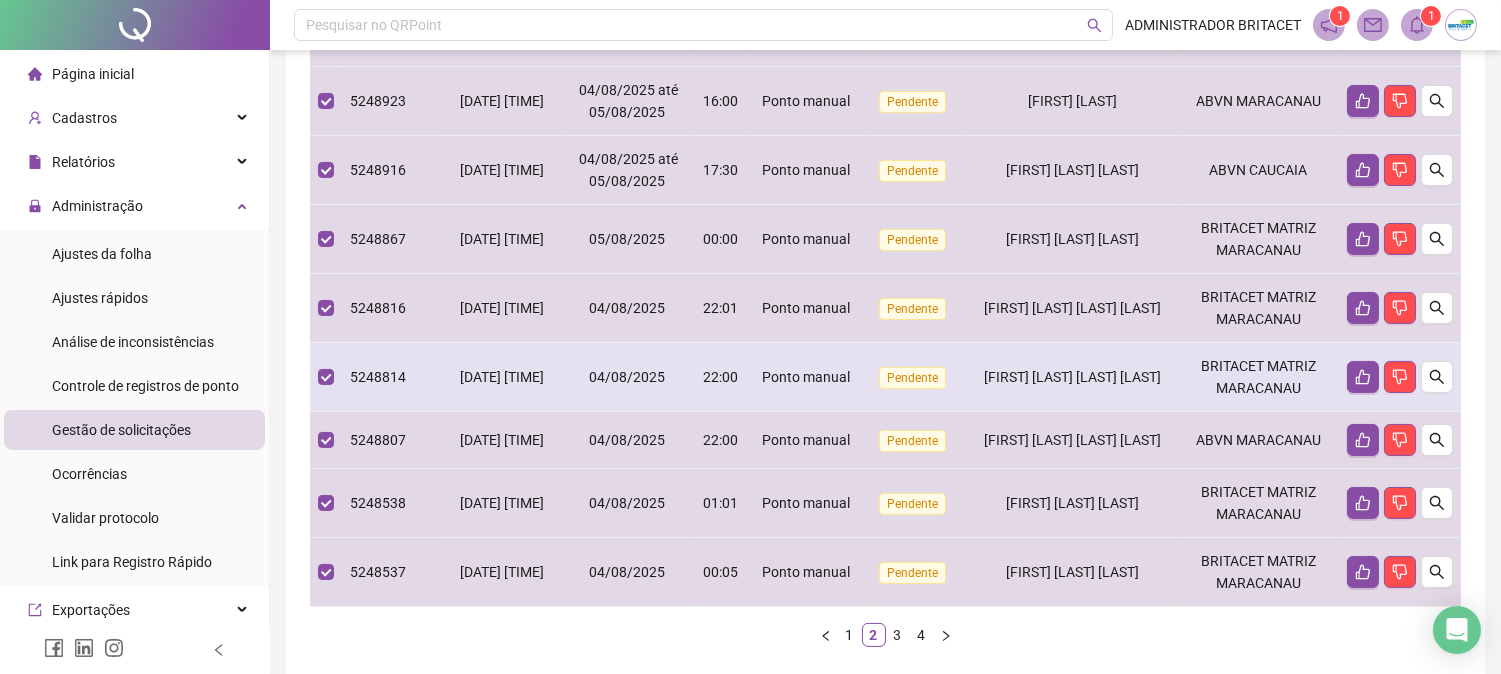 scroll, scrollTop: 643, scrollLeft: 0, axis: vertical 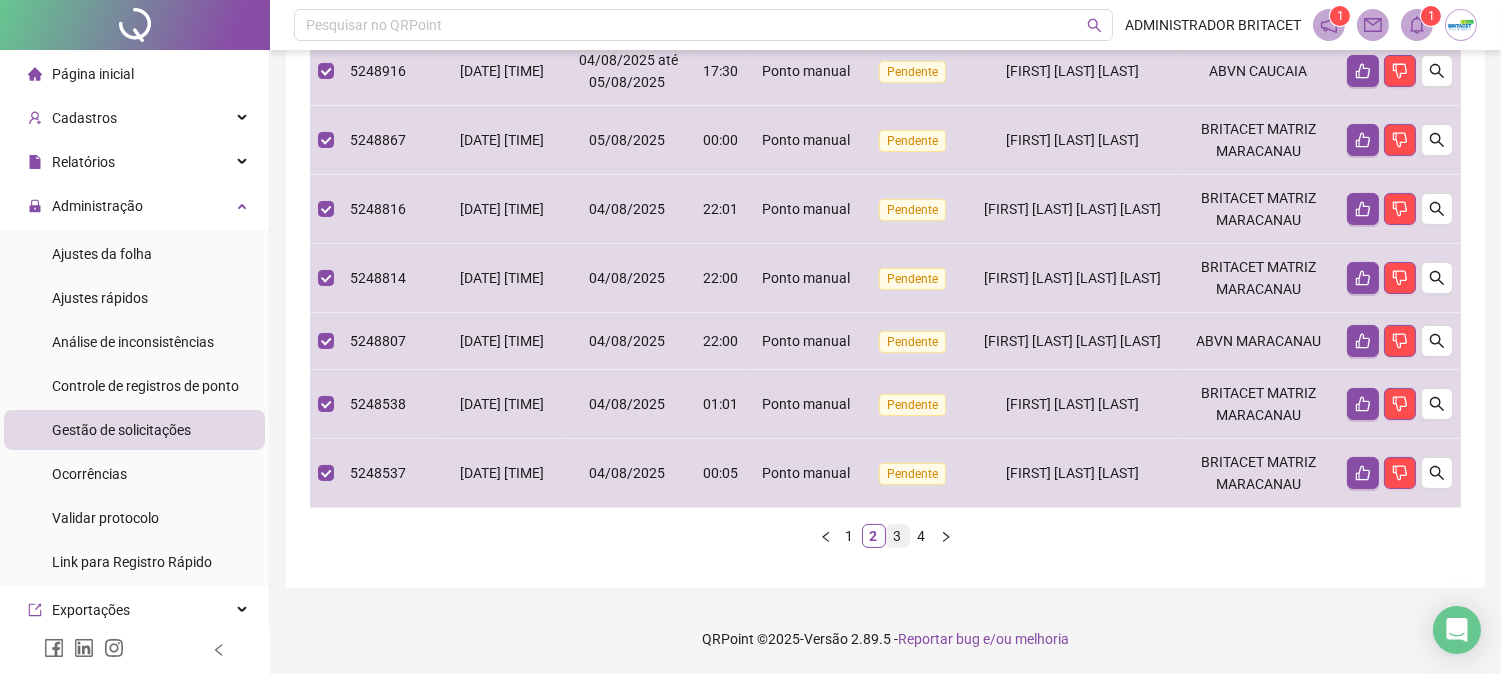 click on "3" at bounding box center [898, 536] 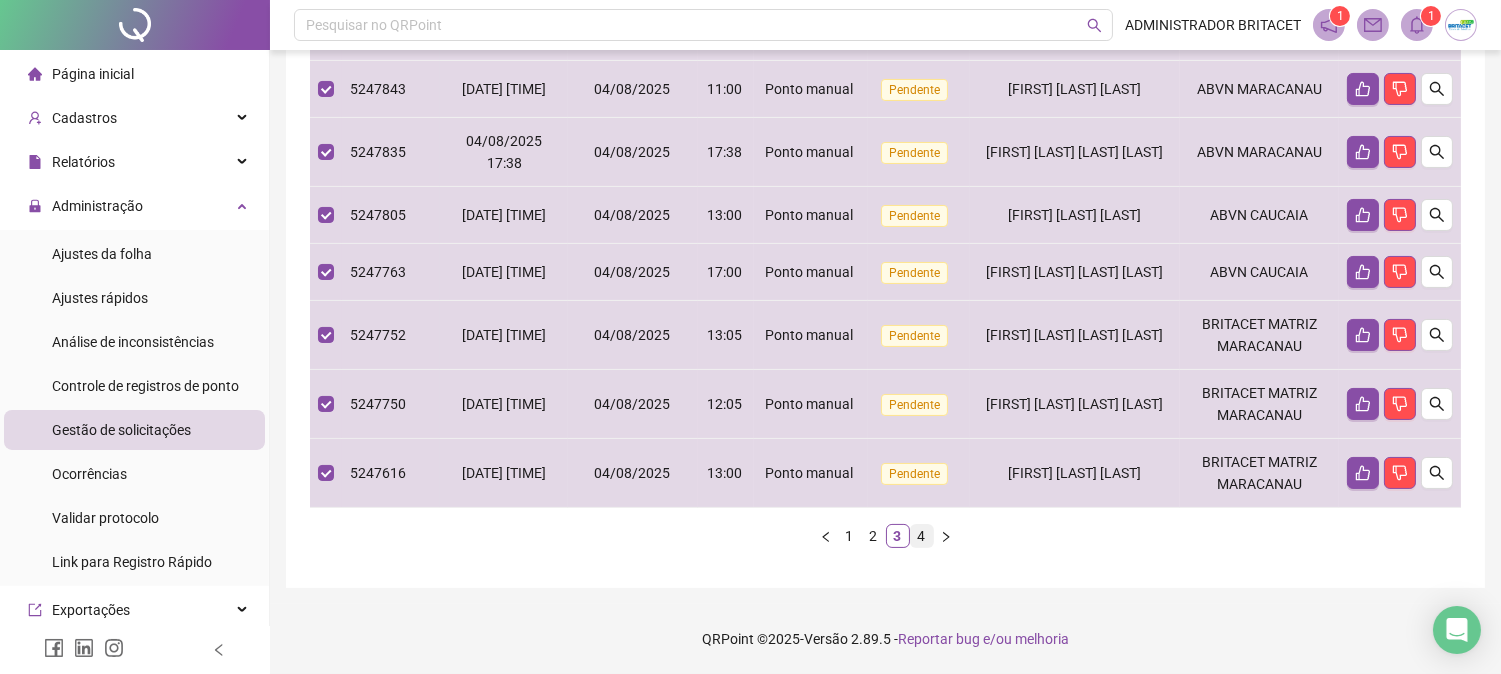 click on "4" at bounding box center [922, 536] 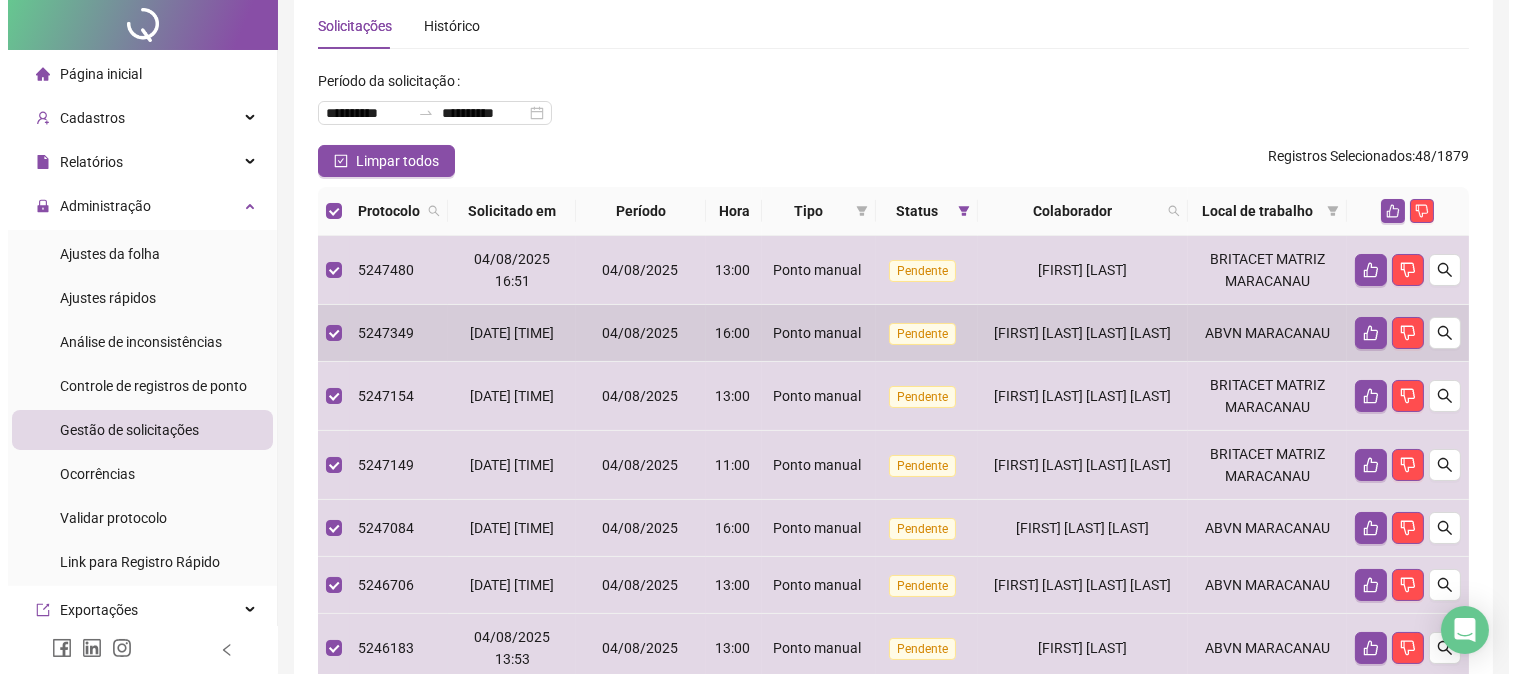 scroll, scrollTop: 0, scrollLeft: 0, axis: both 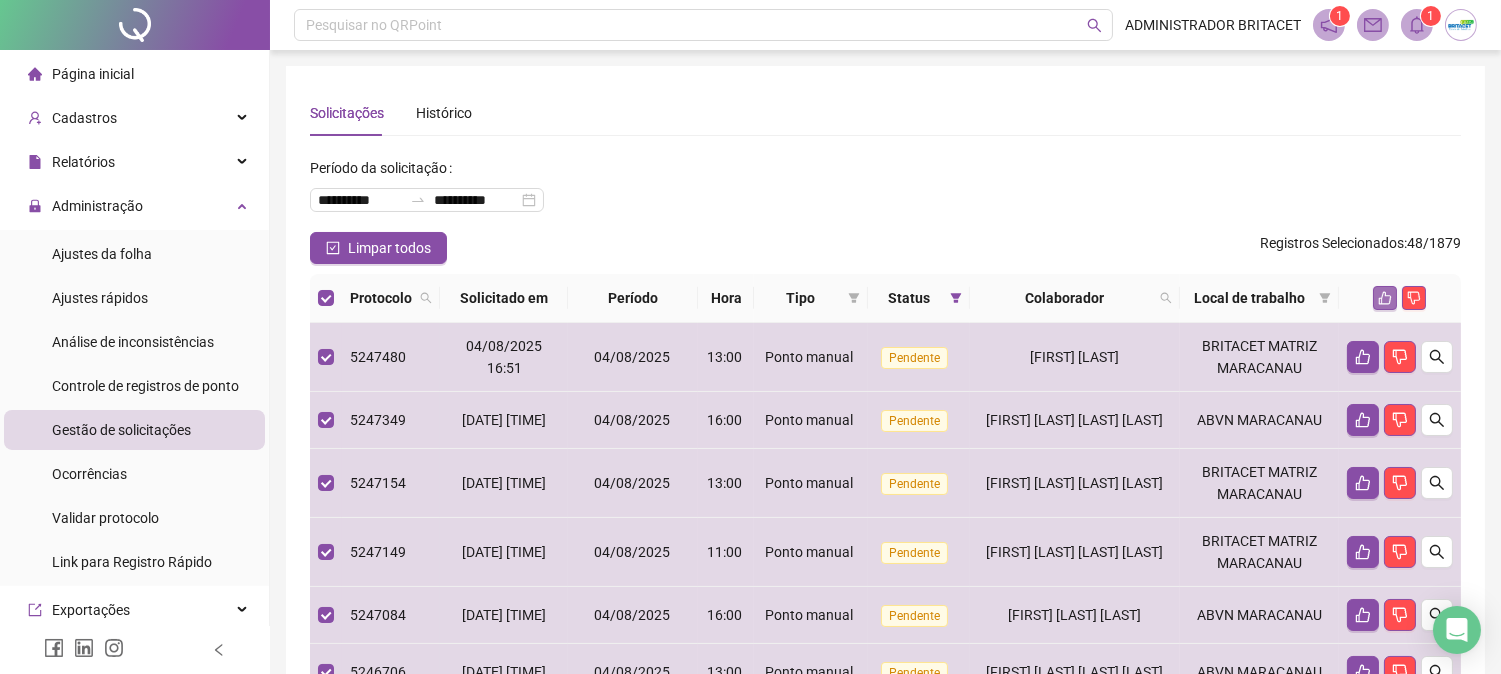 click at bounding box center [1385, 298] 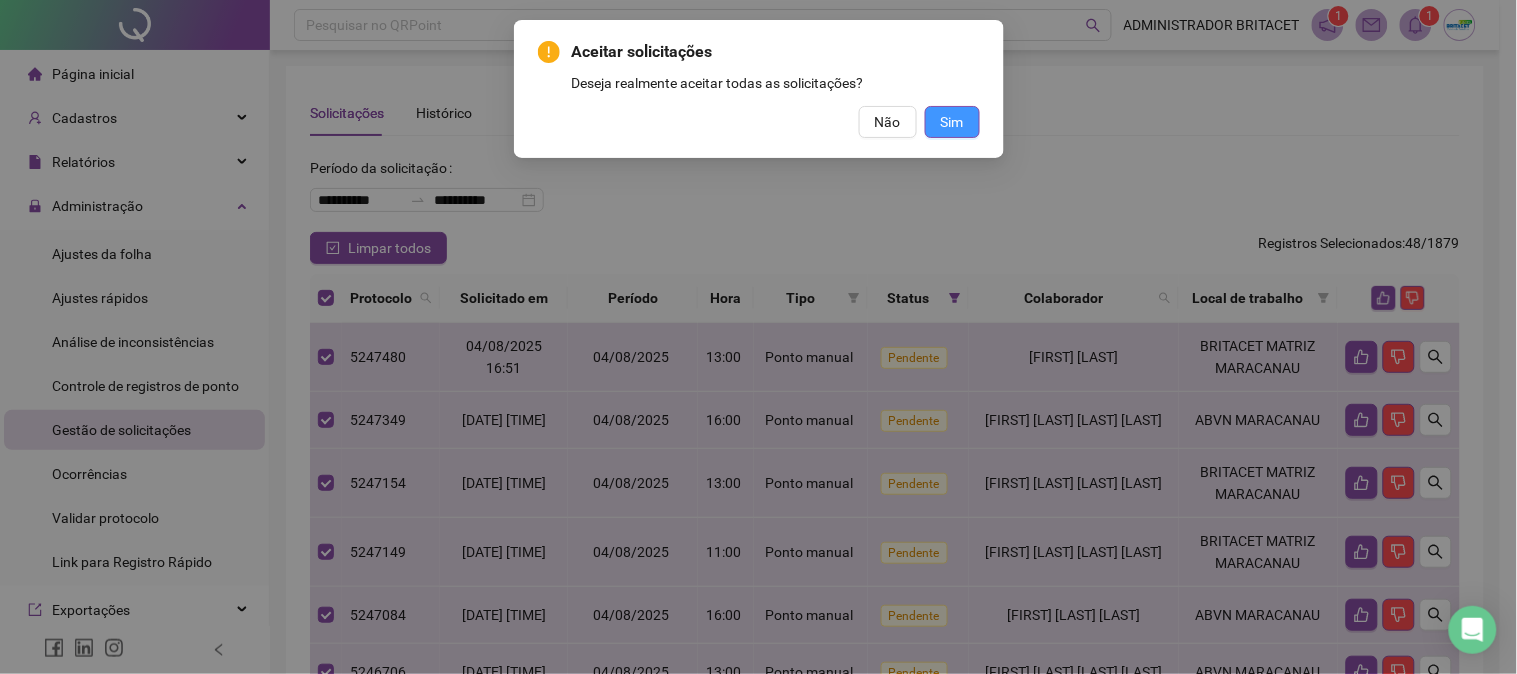 click on "Sim" at bounding box center (952, 122) 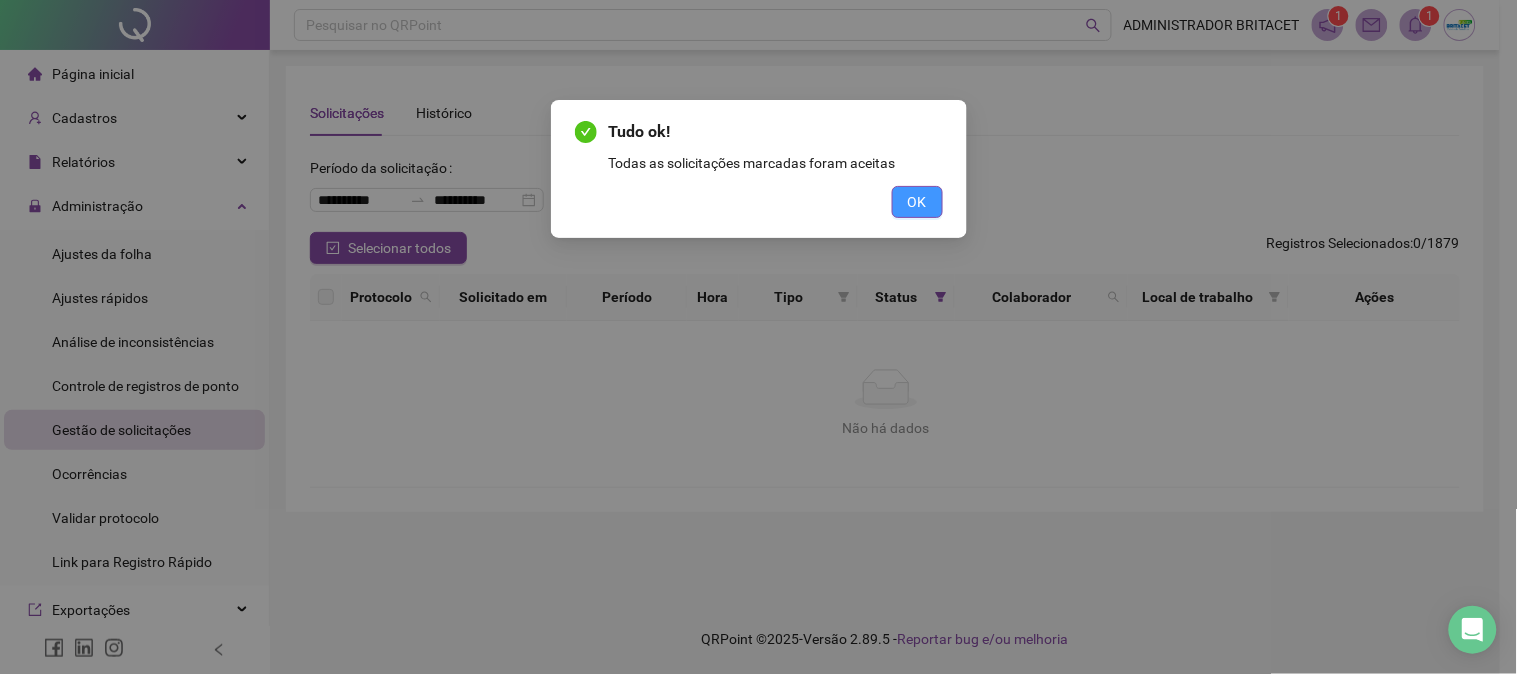 click on "OK" at bounding box center (917, 202) 